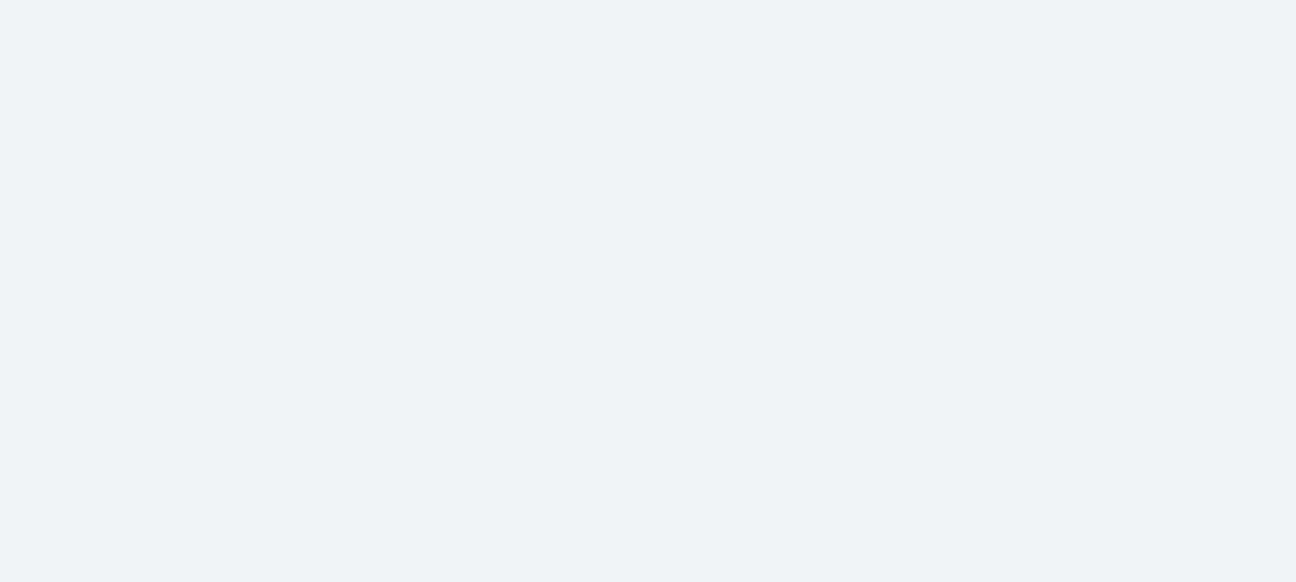 scroll, scrollTop: 0, scrollLeft: 0, axis: both 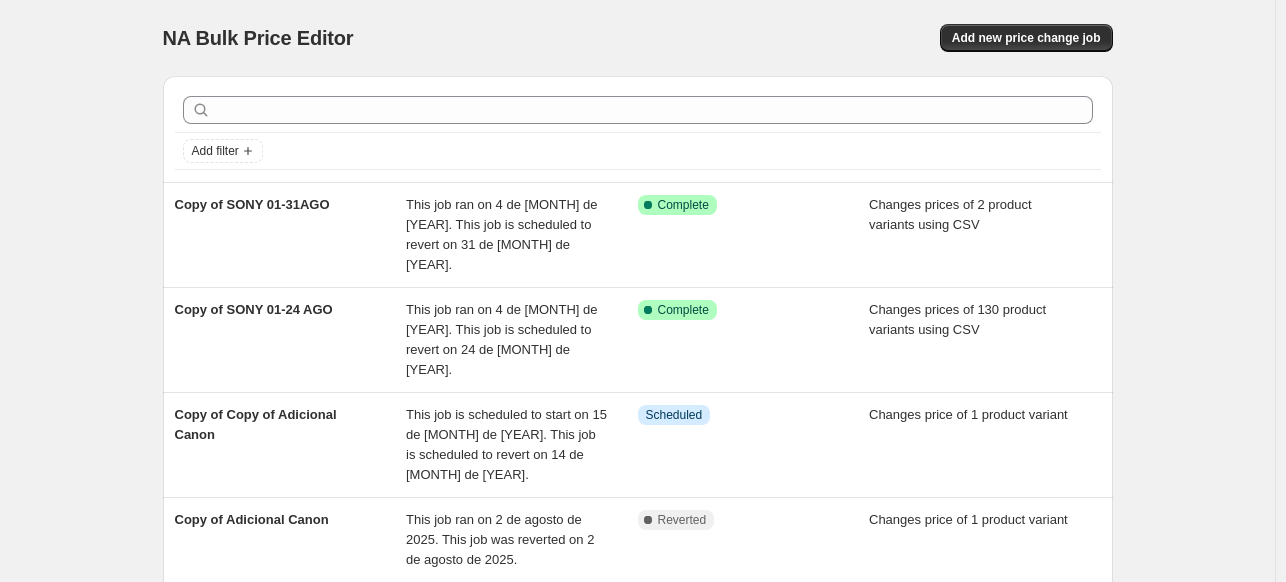 click on "NA Bulk Price Editor. This page is ready NA Bulk Price Editor Add new price change job" at bounding box center (638, 38) 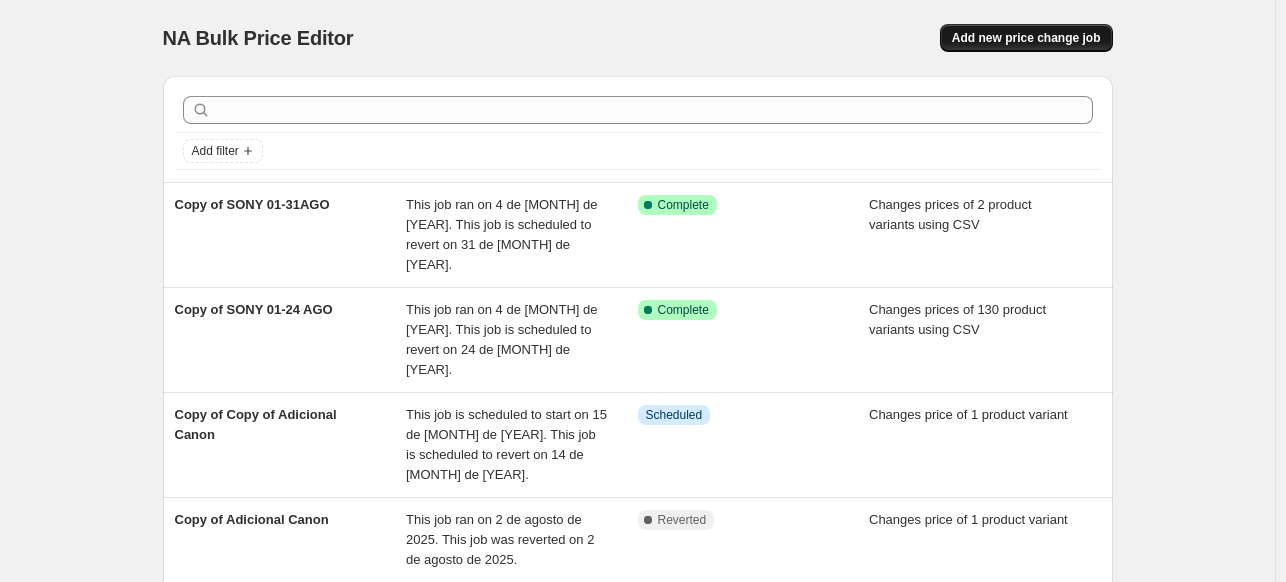 click on "Add new price change job" at bounding box center [1026, 38] 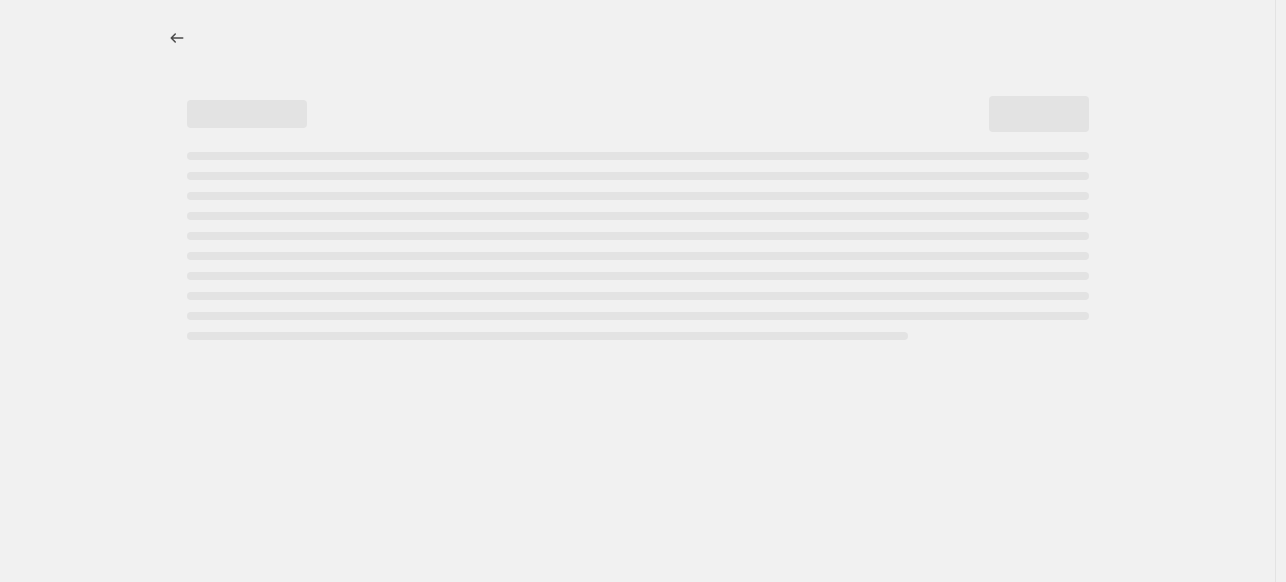 select on "percentage" 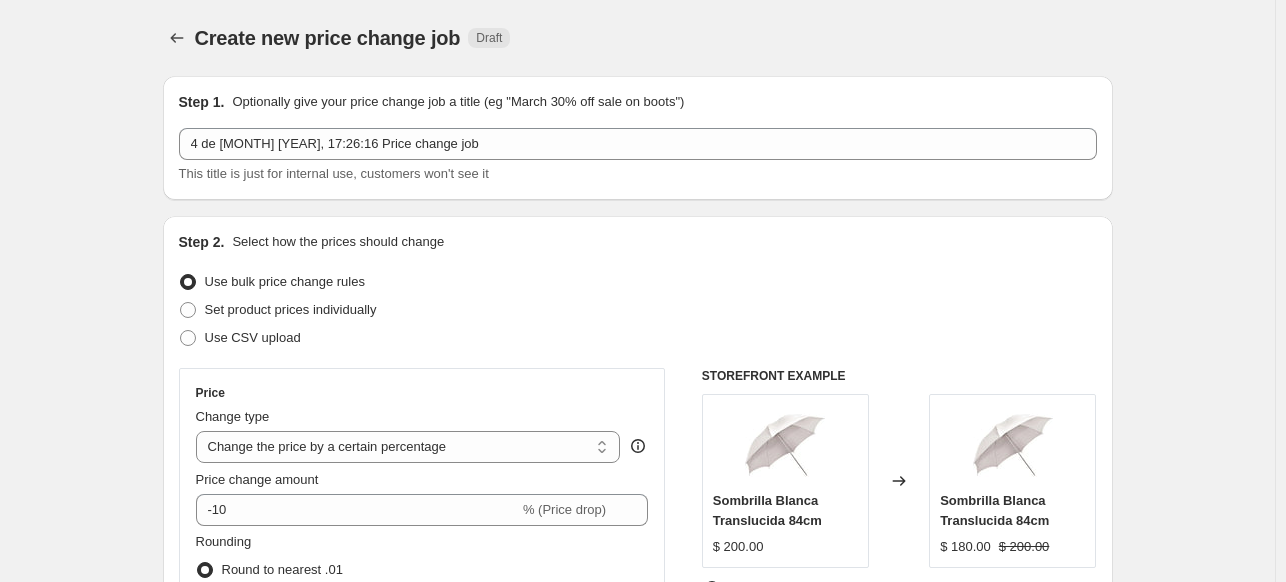 click on "Step 1. Optionally give your price change job a title (eg "March 30% off sale on boots") 4 de [MONTH] [YEAR], 17:26:16 Price change job This title is just for internal use, customers won't see it" at bounding box center (638, 138) 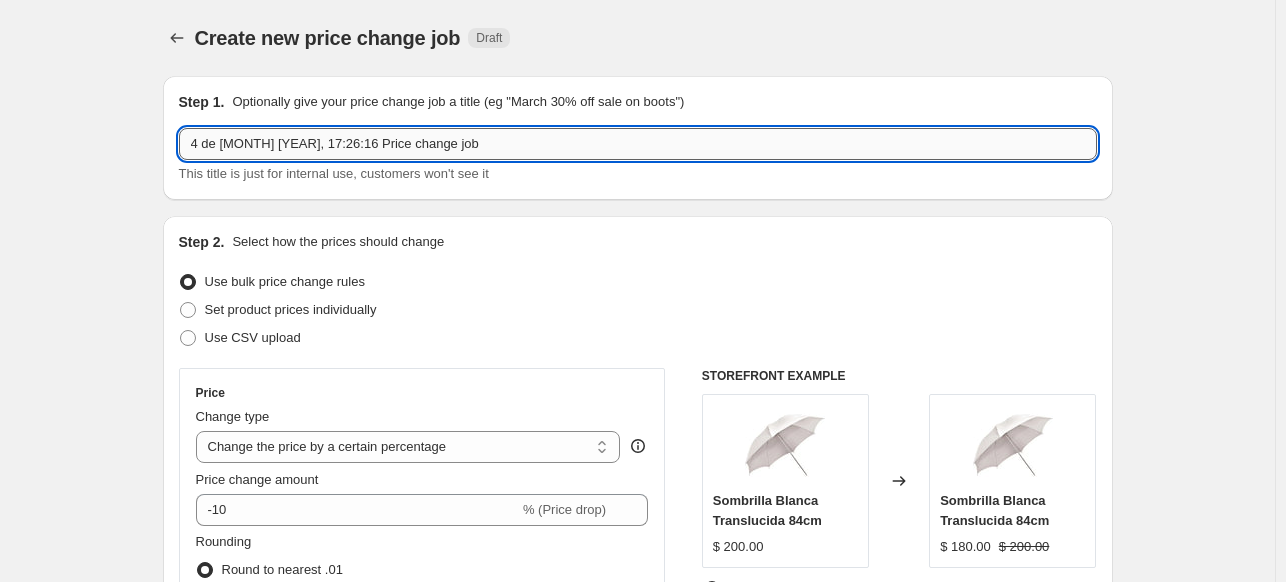 click on "4 de [MONTH] [YEAR], 17:26:16 Price change job" at bounding box center [638, 144] 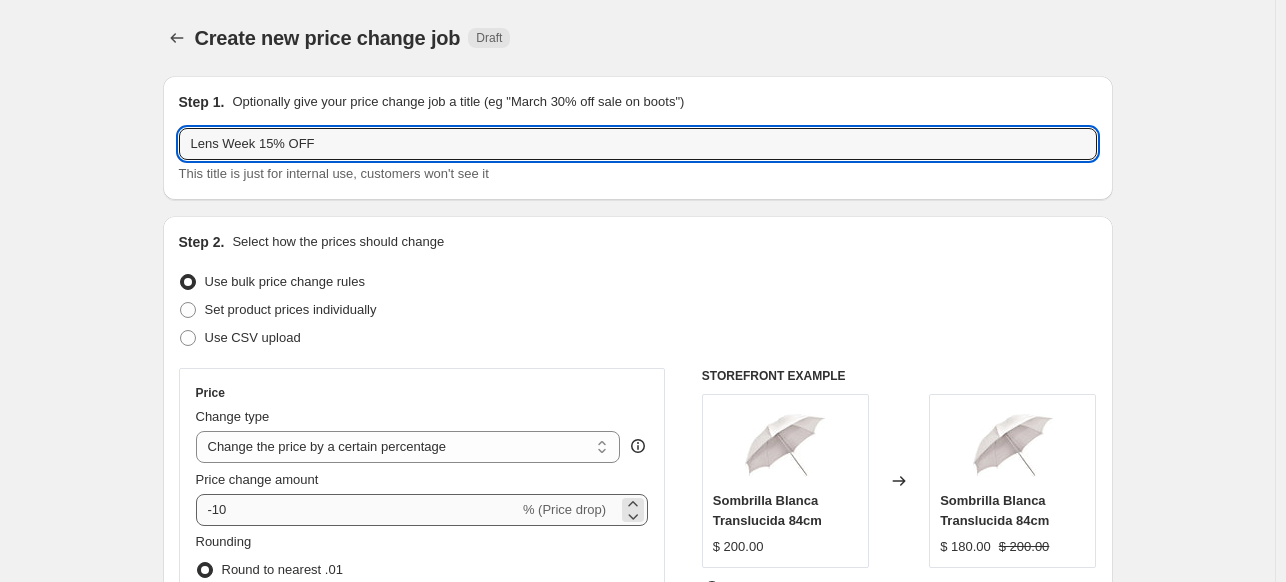 type on "Lens Week 15% OFF" 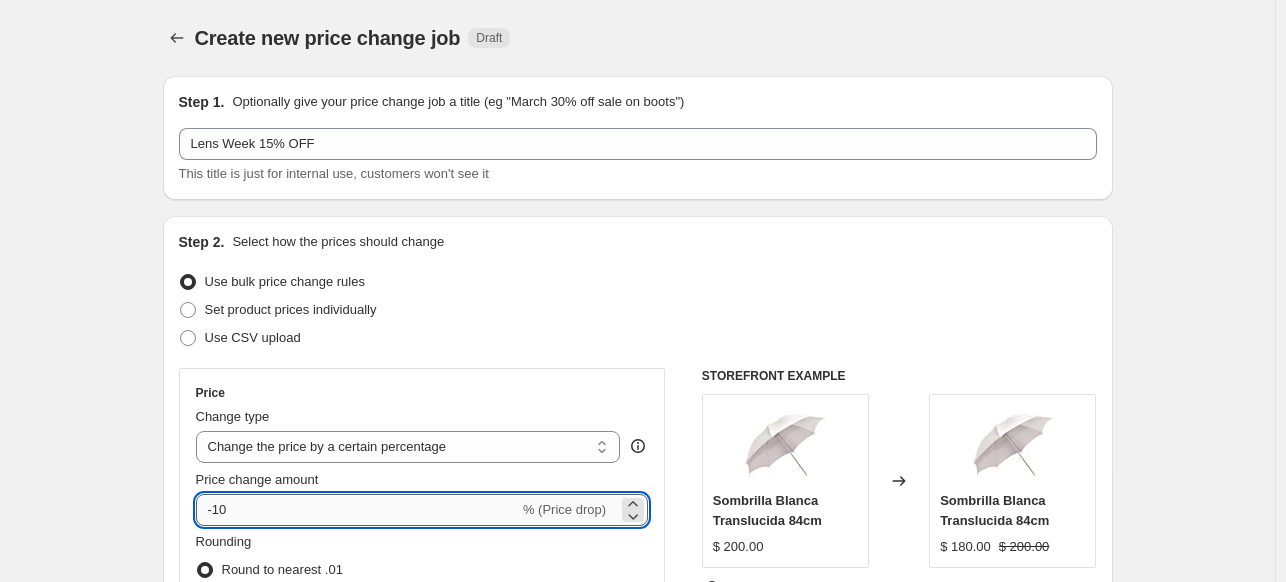 click on "-10" at bounding box center (357, 510) 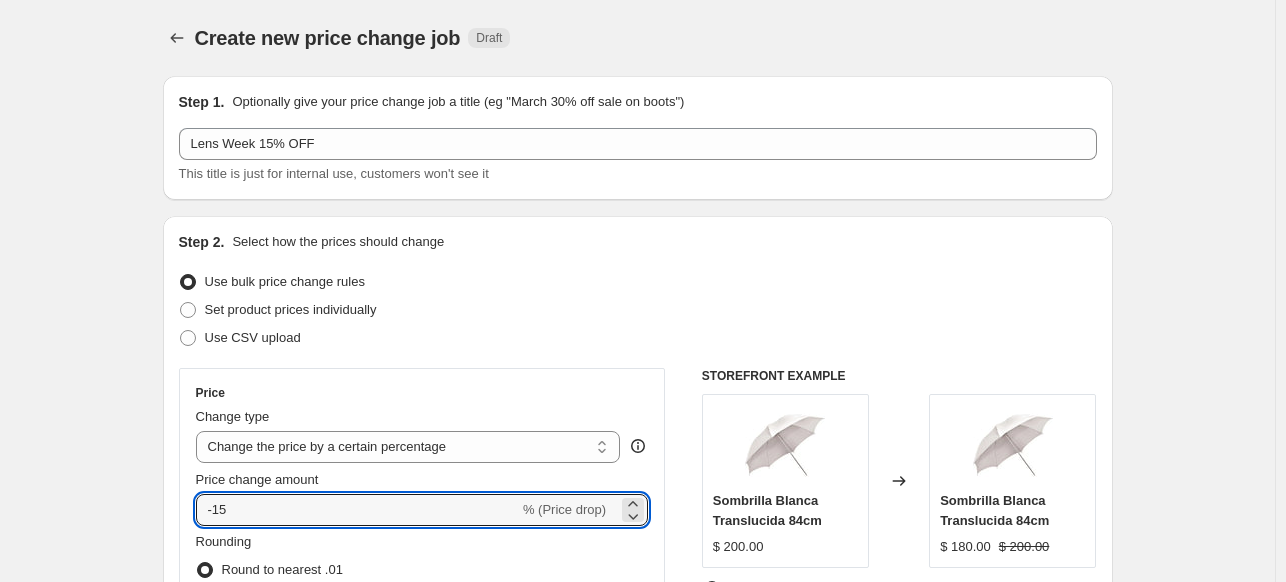 type on "-15" 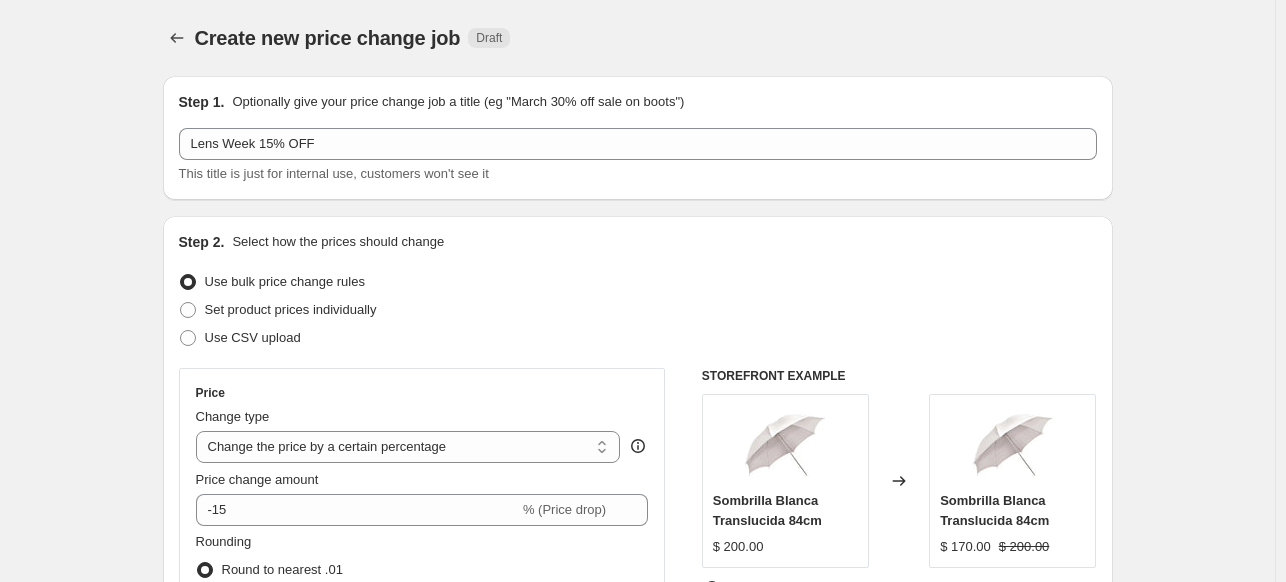 click on "Create new price change job. This page is ready Create new price change job Draft Step 1. Optionally give your price change job a title (eg "March 30% off sale on boots") Lens Week 15% OFF This title is just for internal use, customers won't see it Step 2. Select how the prices should change Use bulk price change rules Set product prices individually Use CSV upload Price Change type Change the price to a certain amount Change the price by a certain amount Change the price by a certain percentage Change the price to the current compare at price (price before sale) Change the price by a certain amount relative to the compare at price Change the price by a certain percentage relative to the compare at price Don't change the price Change the price by a certain percentage relative to the cost per item Change price to certain cost margin Change the price by a certain percentage Price change amount -15 % (Price drop) Rounding Round to nearest .01 Round to nearest whole number End prices in .99 Compare at price   FAQ" at bounding box center (637, 1009) 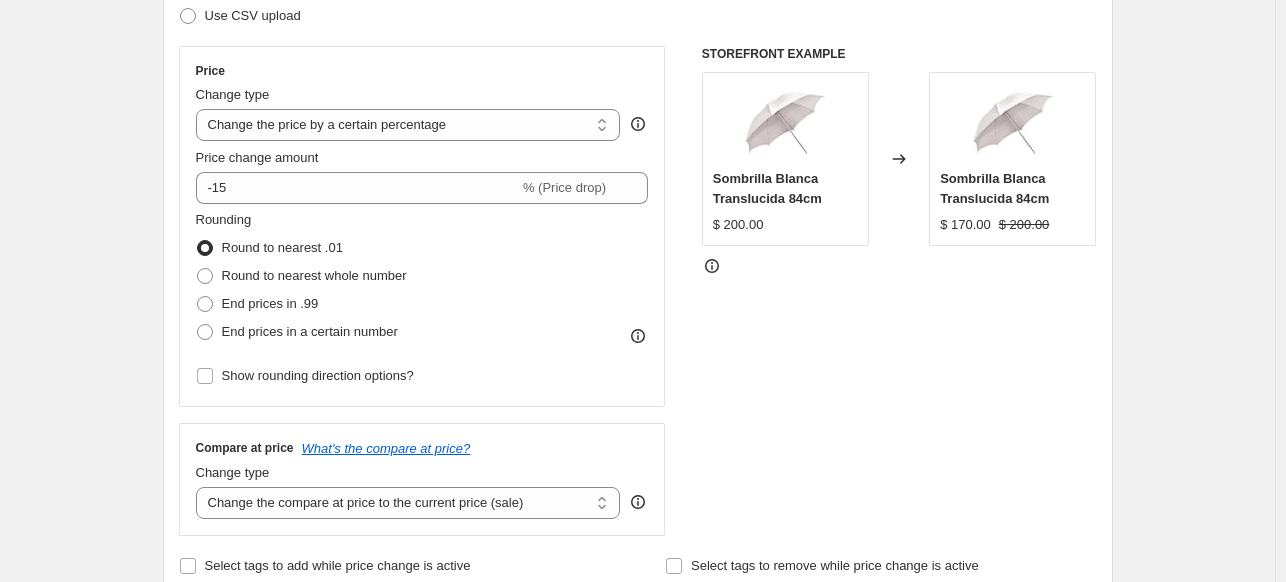 scroll, scrollTop: 328, scrollLeft: 0, axis: vertical 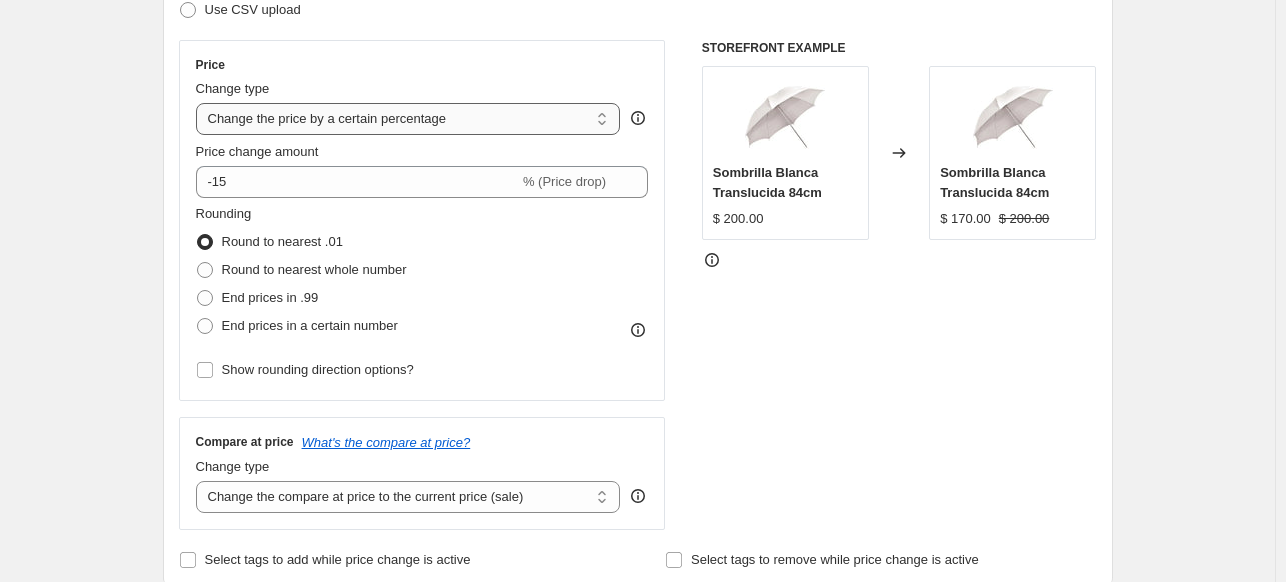 click on "Change the price to a certain amount Change the price by a certain amount Change the price by a certain percentage Change the price to the current compare at price (price before sale) Change the price by a certain amount relative to the compare at price Change the price by a certain percentage relative to the compare at price Don't change the price Change the price by a certain percentage relative to the cost per item Change price to certain cost margin" at bounding box center [408, 119] 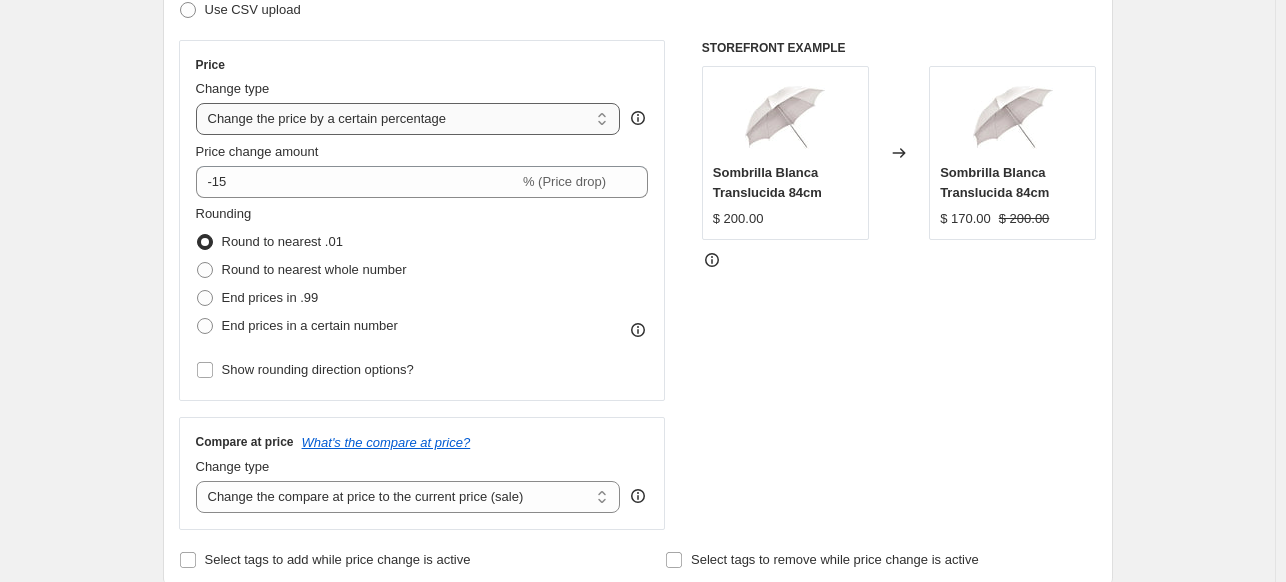 select on "no_change" 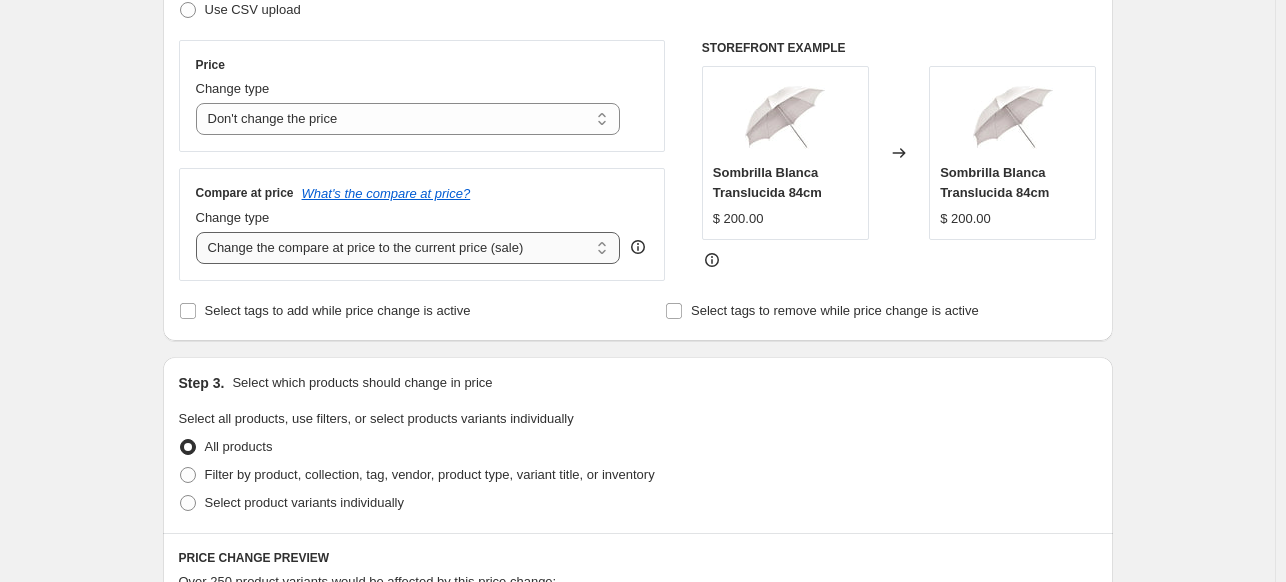click on "Change the compare at price to the current price (sale) Change the compare at price to a certain amount Change the compare at price by a certain amount Change the compare at price by a certain percentage Change the compare at price by a certain amount relative to the actual price Change the compare at price by a certain percentage relative to the actual price Don't change the compare at price Remove the compare at price" at bounding box center [408, 248] 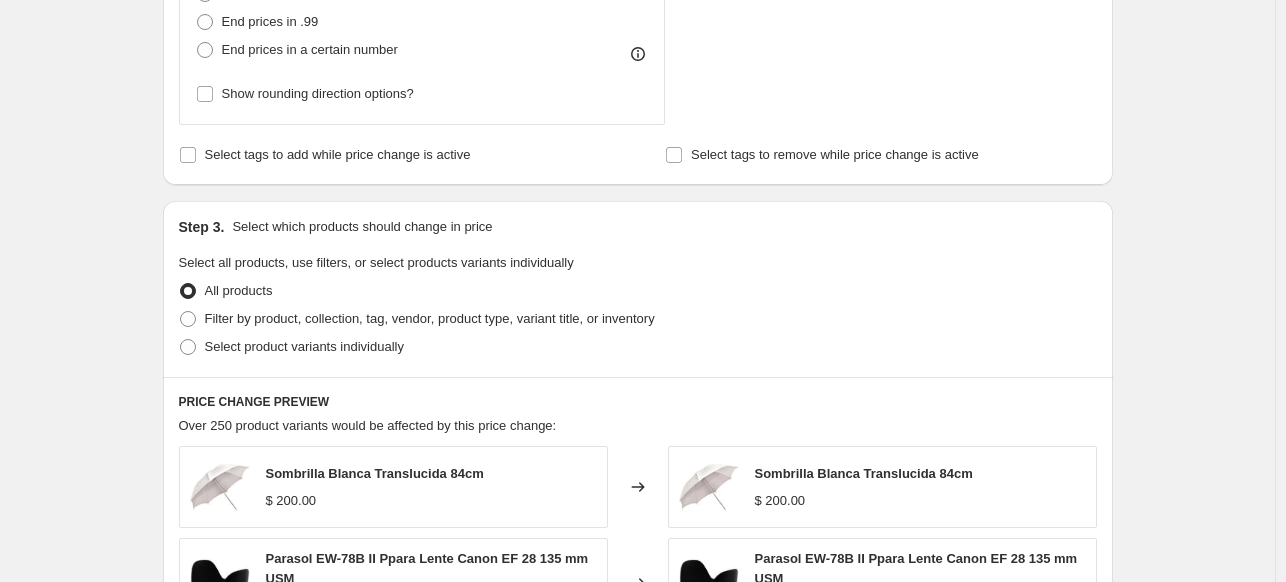 scroll, scrollTop: 780, scrollLeft: 0, axis: vertical 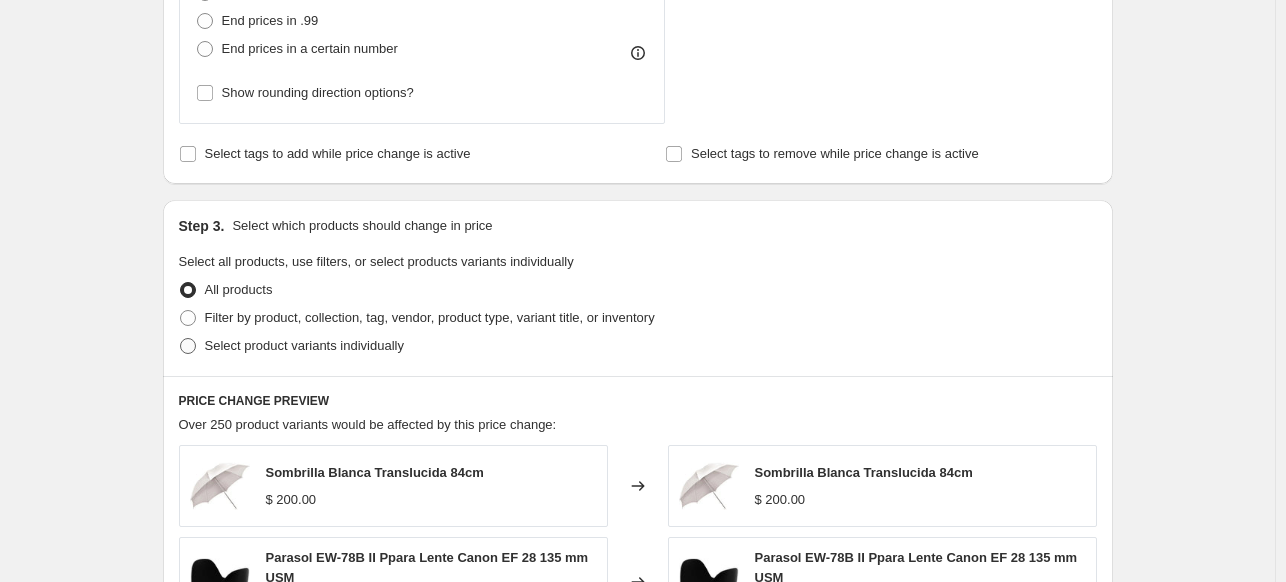 click on "Select product variants individually" at bounding box center [304, 345] 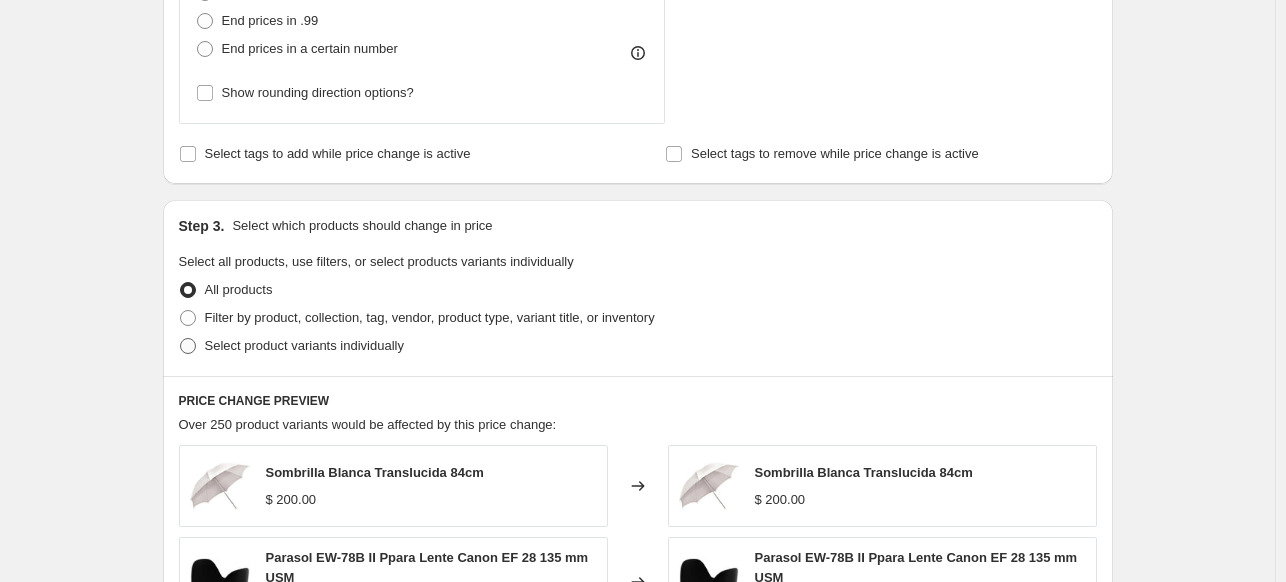 radio on "true" 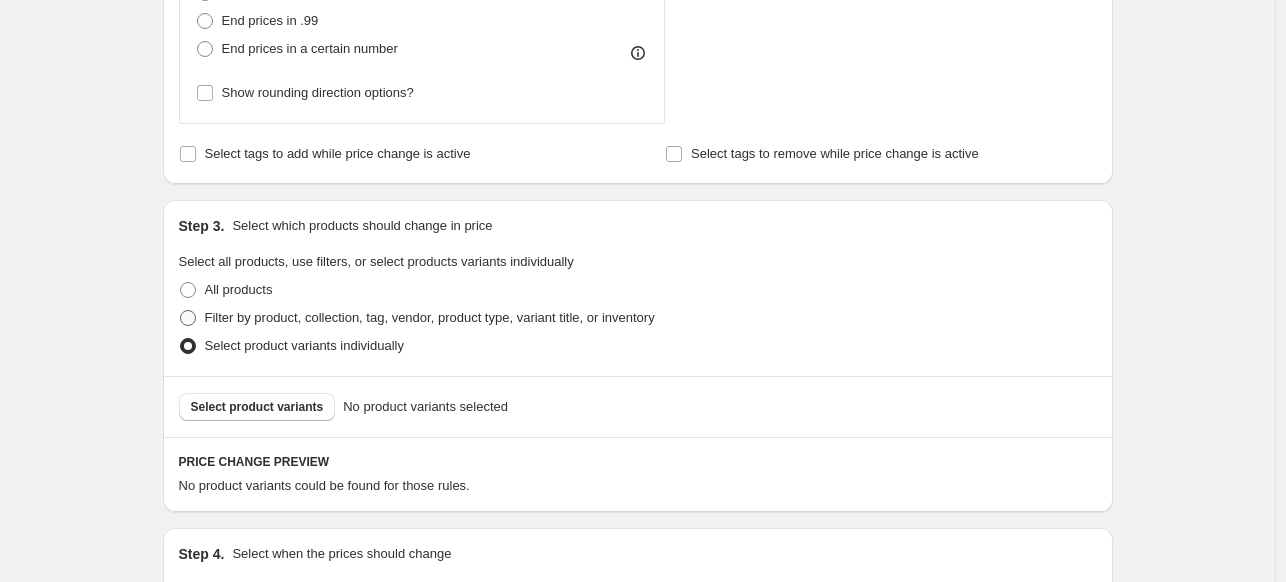 click on "Filter by product, collection, tag, vendor, product type, variant title, or inventory" at bounding box center (430, 317) 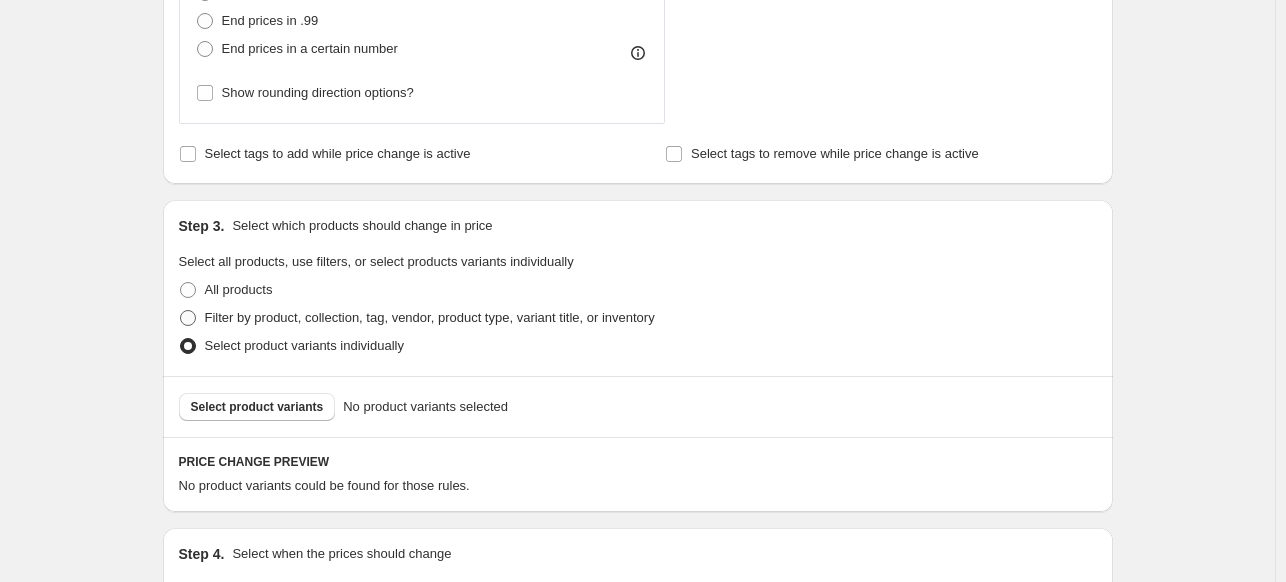 radio on "true" 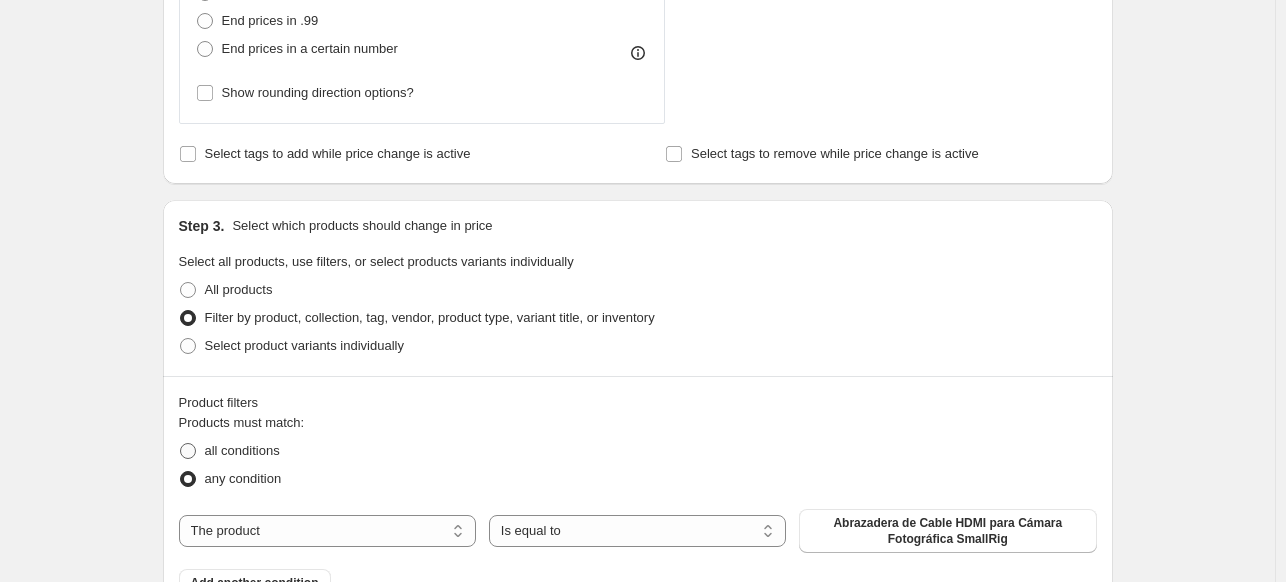 click on "all conditions" at bounding box center (242, 450) 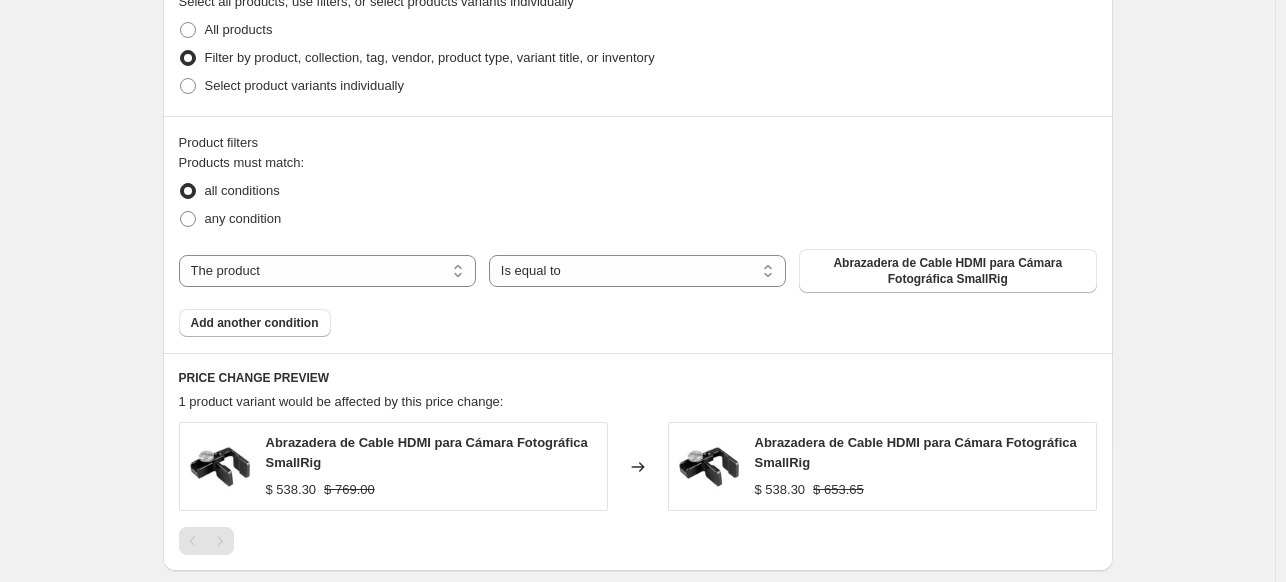 scroll, scrollTop: 1042, scrollLeft: 0, axis: vertical 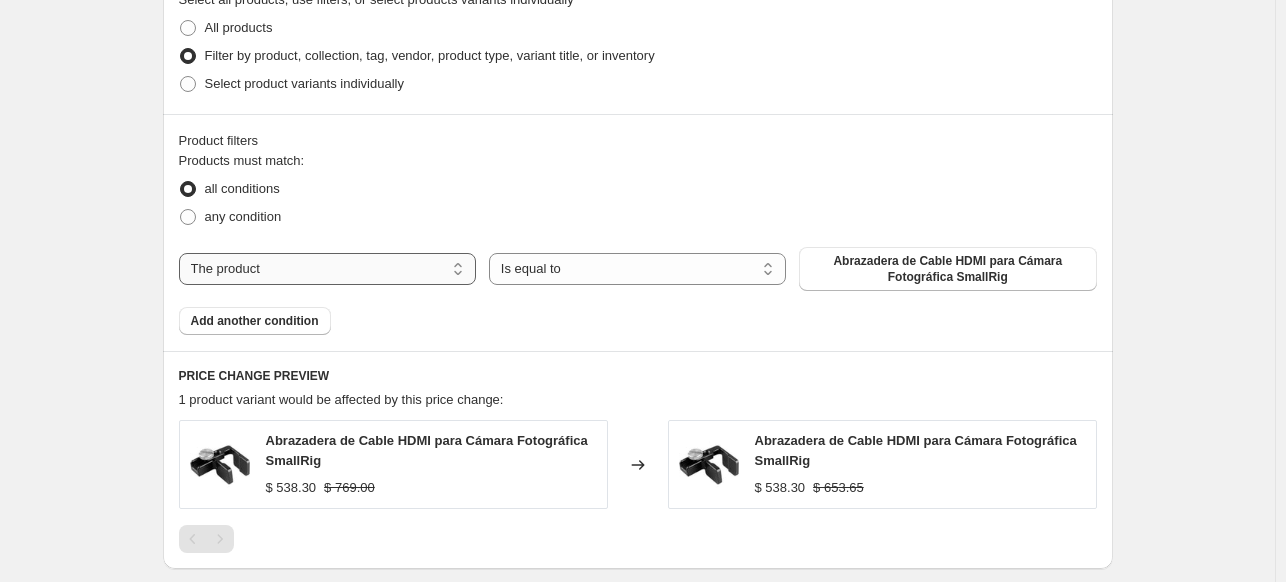 click on "The product The product's collection The product's tag The product's vendor The product's type The product's status The variant's title Inventory quantity" at bounding box center [327, 269] 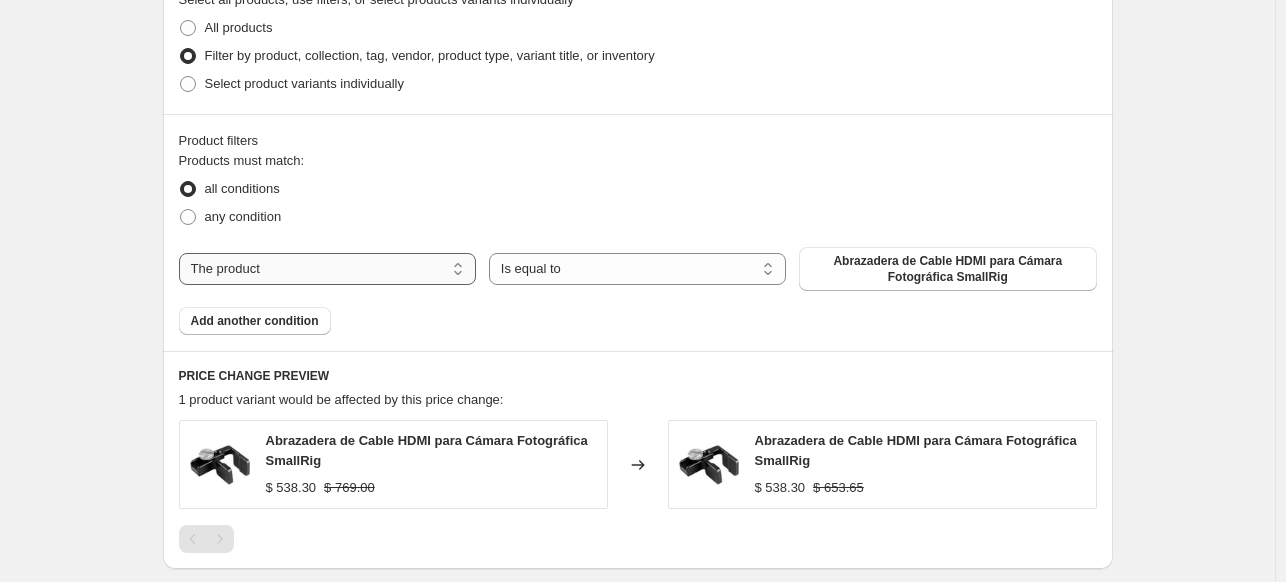 select on "collection" 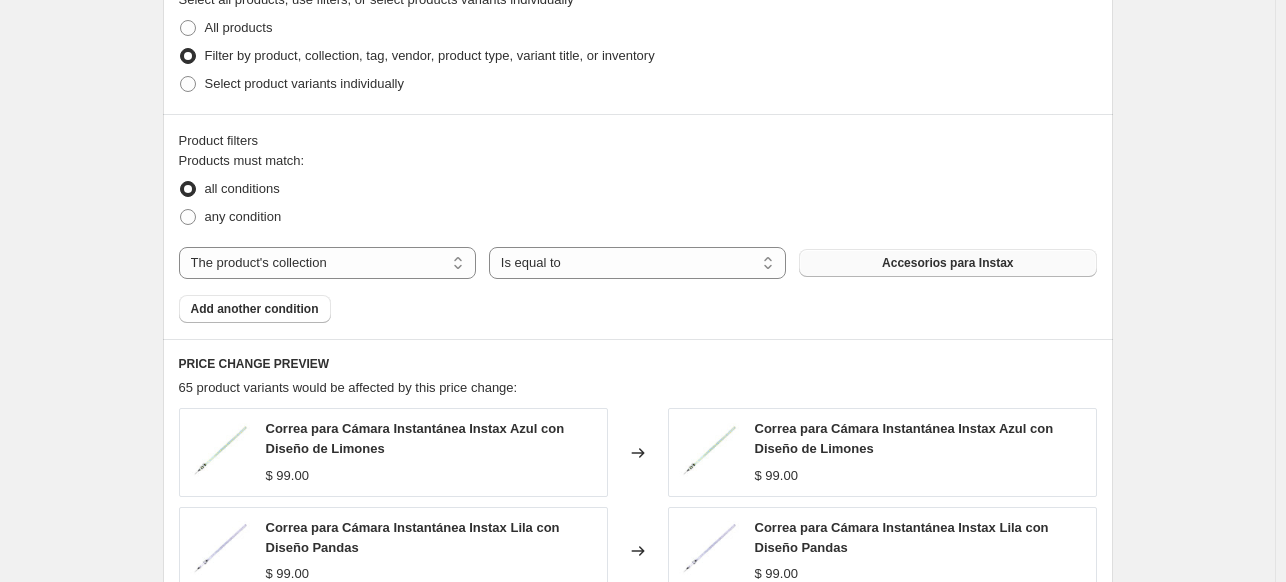 click on "Accesorios para Instax" at bounding box center [947, 263] 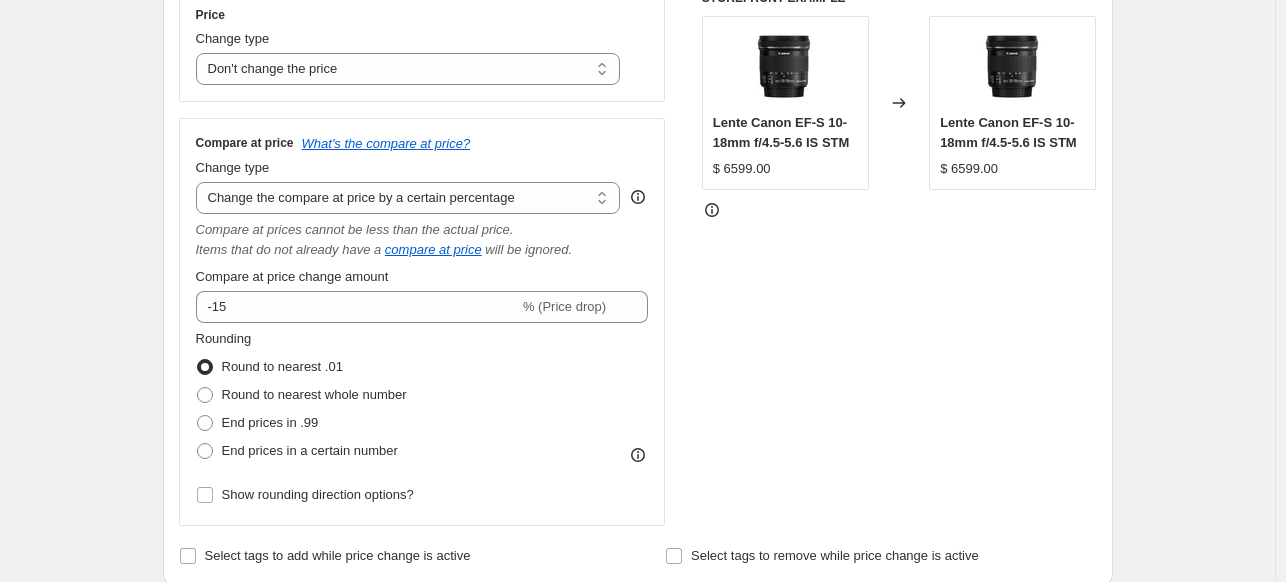 scroll, scrollTop: 384, scrollLeft: 0, axis: vertical 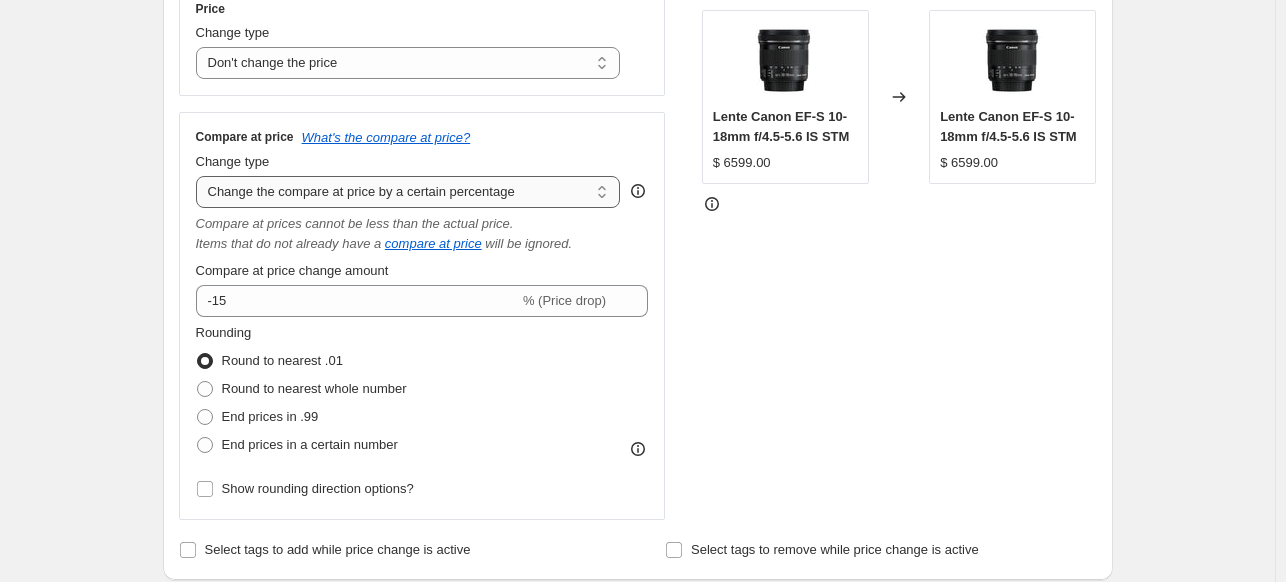 click on "Change the compare at price to the current price (sale) Change the compare at price to a certain amount Change the compare at price by a certain amount Change the compare at price by a certain percentage Change the compare at price by a certain amount relative to the actual price Change the compare at price by a certain percentage relative to the actual price Don't change the compare at price Remove the compare at price" at bounding box center [408, 192] 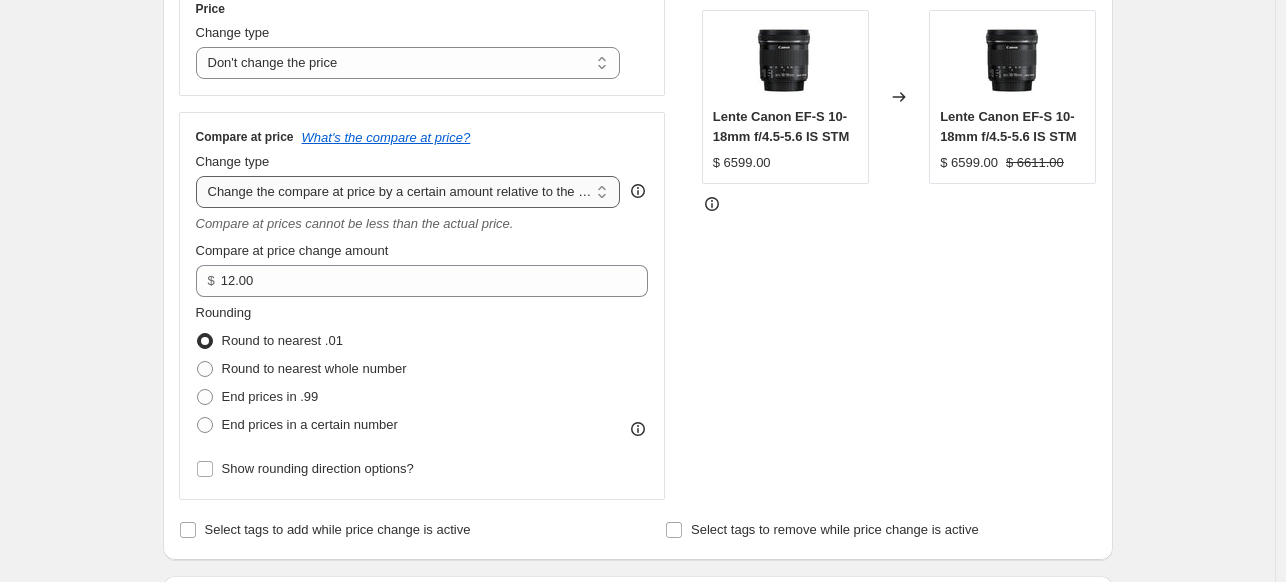 click on "Change the compare at price to the current price (sale) Change the compare at price to a certain amount Change the compare at price by a certain amount Change the compare at price by a certain percentage Change the compare at price by a certain amount relative to the actual price Change the compare at price by a certain percentage relative to the actual price Don't change the compare at price Remove the compare at price" at bounding box center [408, 192] 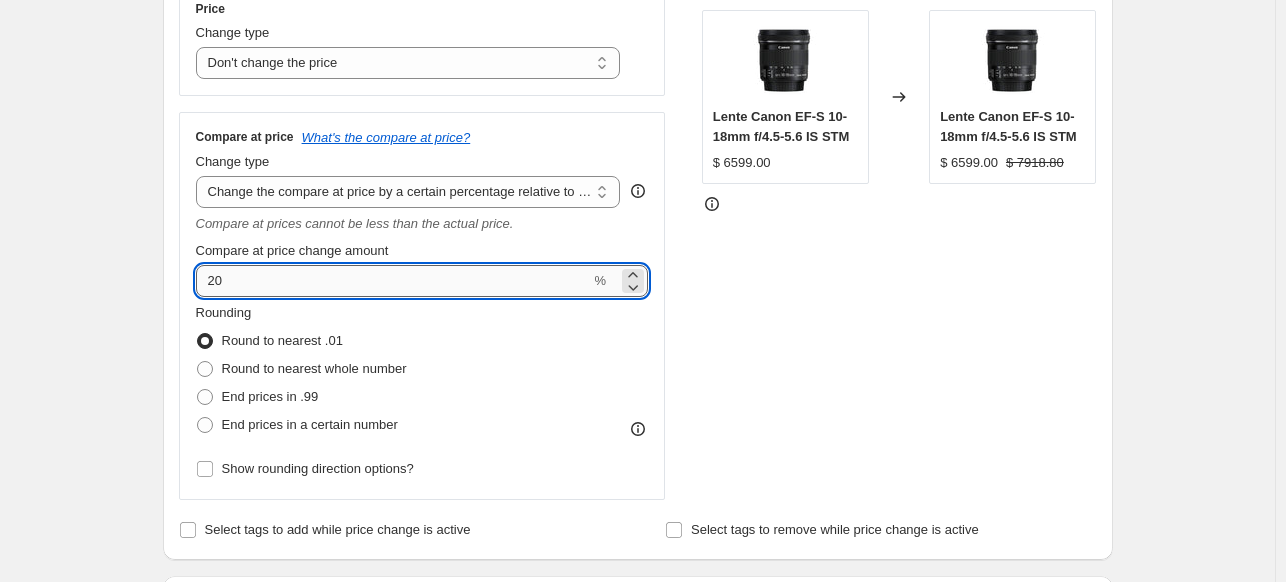 click on "20" at bounding box center (393, 281) 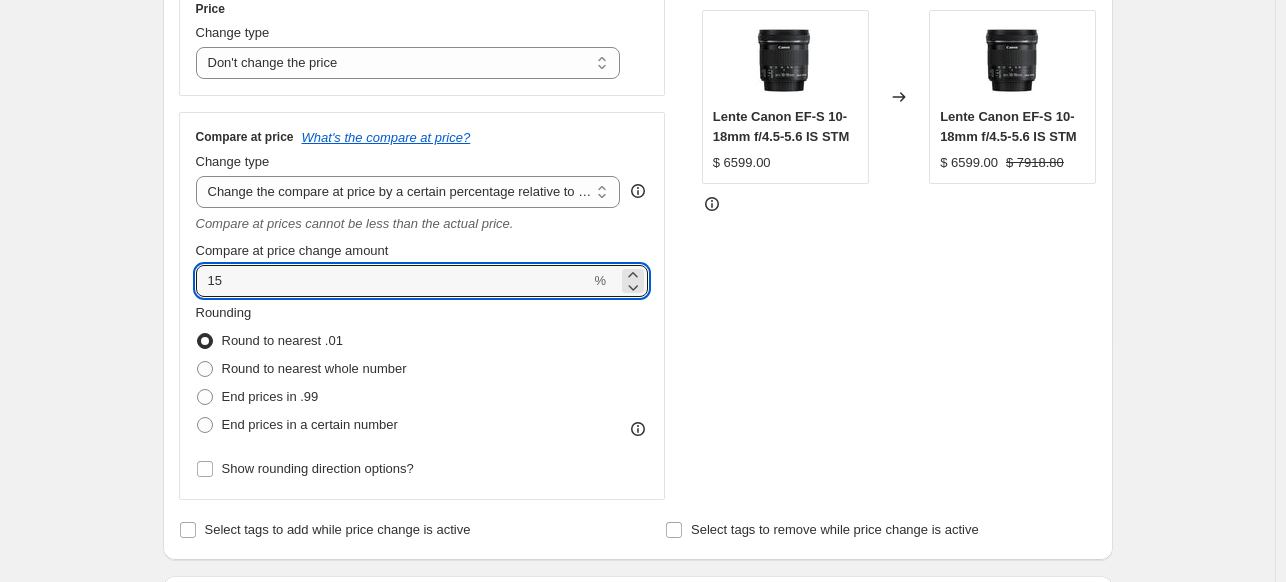 type on "15" 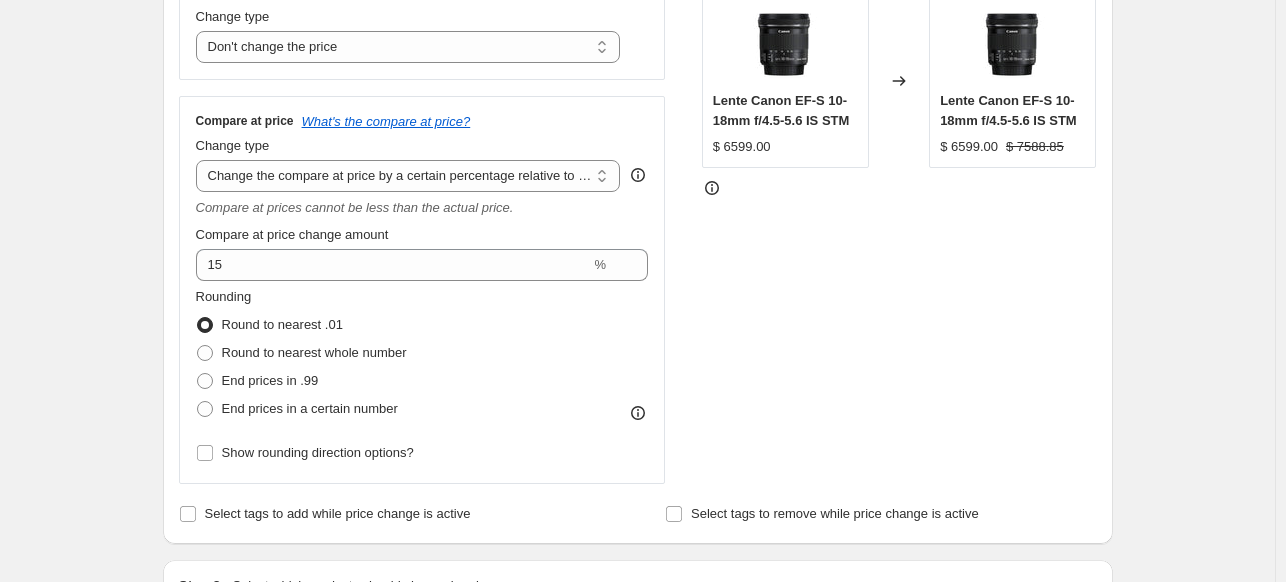 scroll, scrollTop: 396, scrollLeft: 0, axis: vertical 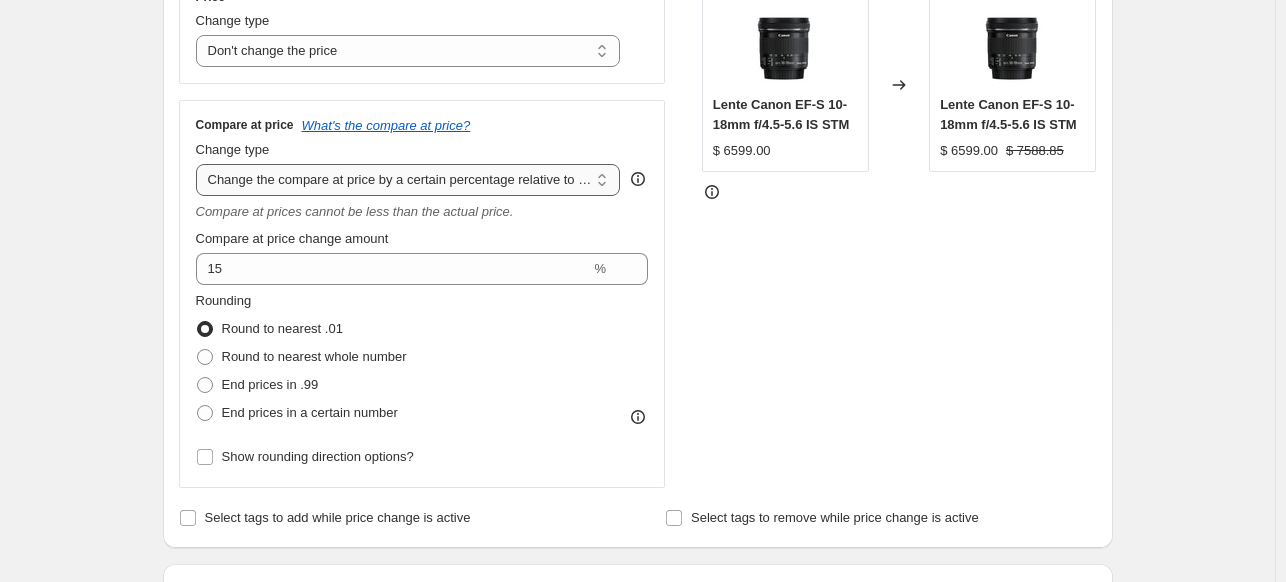 click on "Change the compare at price to the current price (sale) Change the compare at price to a certain amount Change the compare at price by a certain amount Change the compare at price by a certain percentage Change the compare at price by a certain amount relative to the actual price Change the compare at price by a certain percentage relative to the actual price Don't change the compare at price Remove the compare at price" at bounding box center (408, 180) 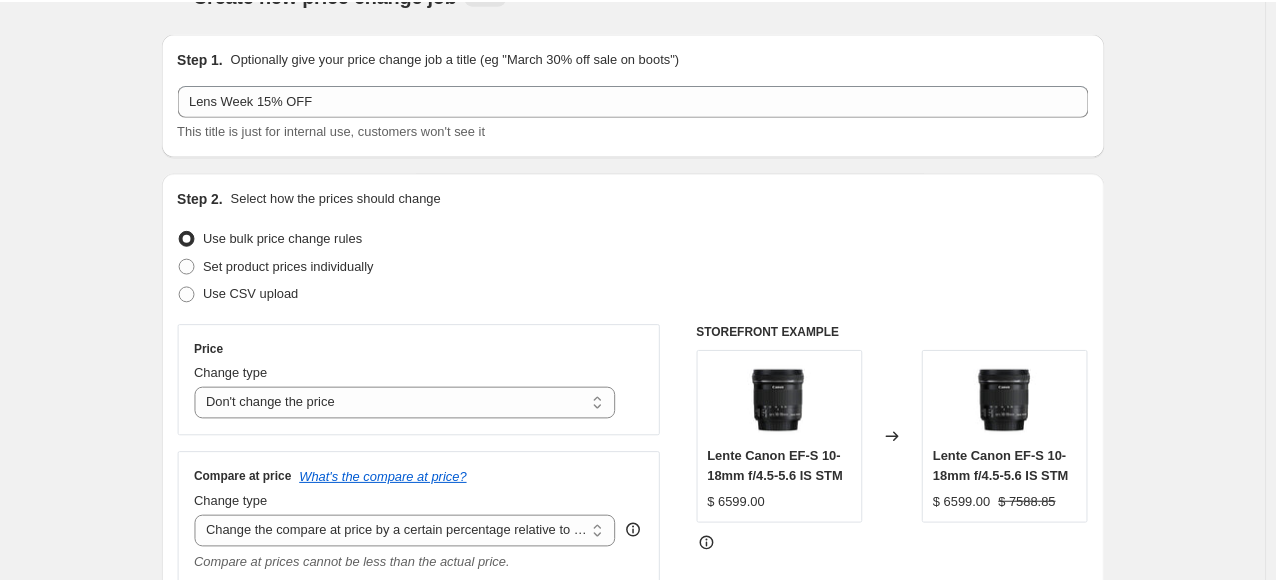 scroll, scrollTop: 0, scrollLeft: 0, axis: both 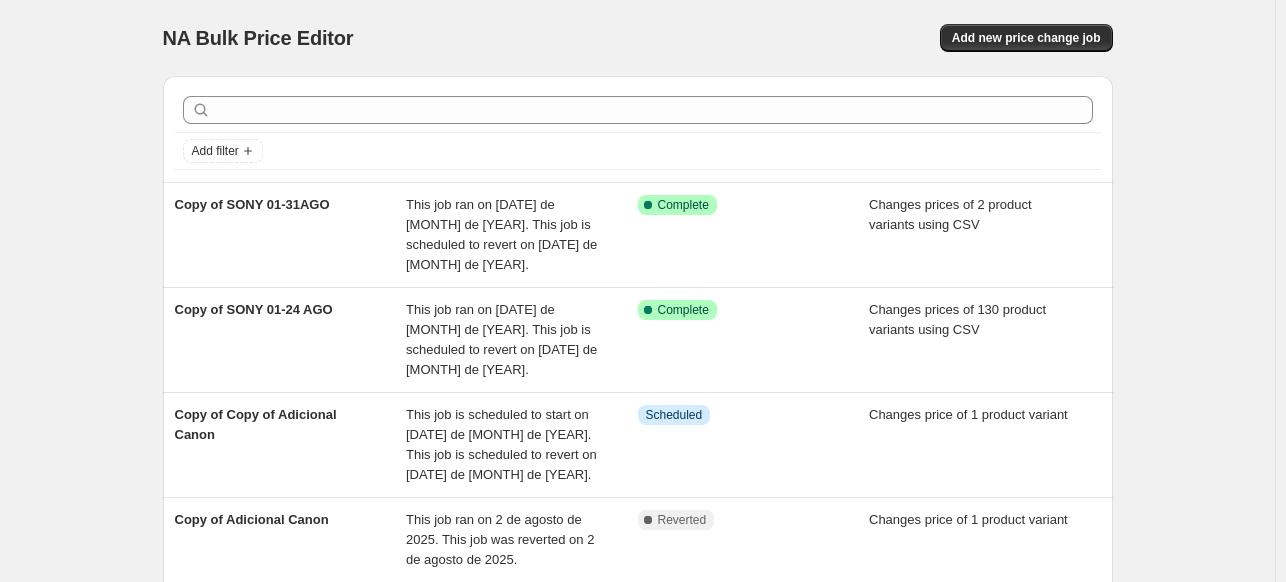 click on "NA Bulk Price Editor. This page is ready NA Bulk Price Editor Add new price change job" at bounding box center [638, 38] 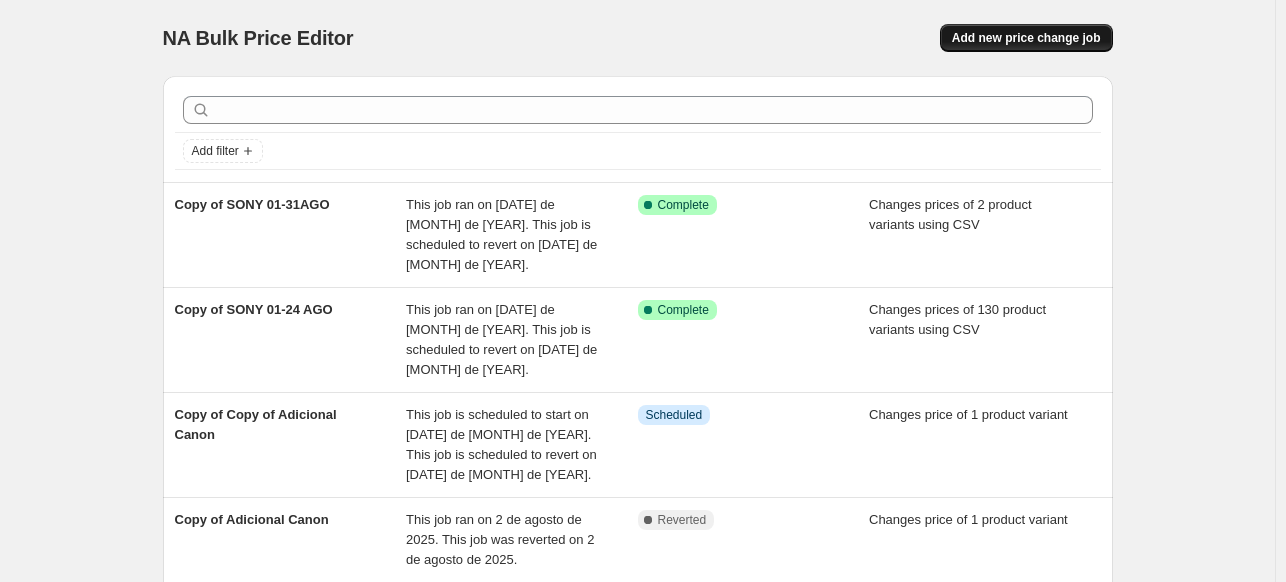 click on "Add new price change job" at bounding box center [1026, 38] 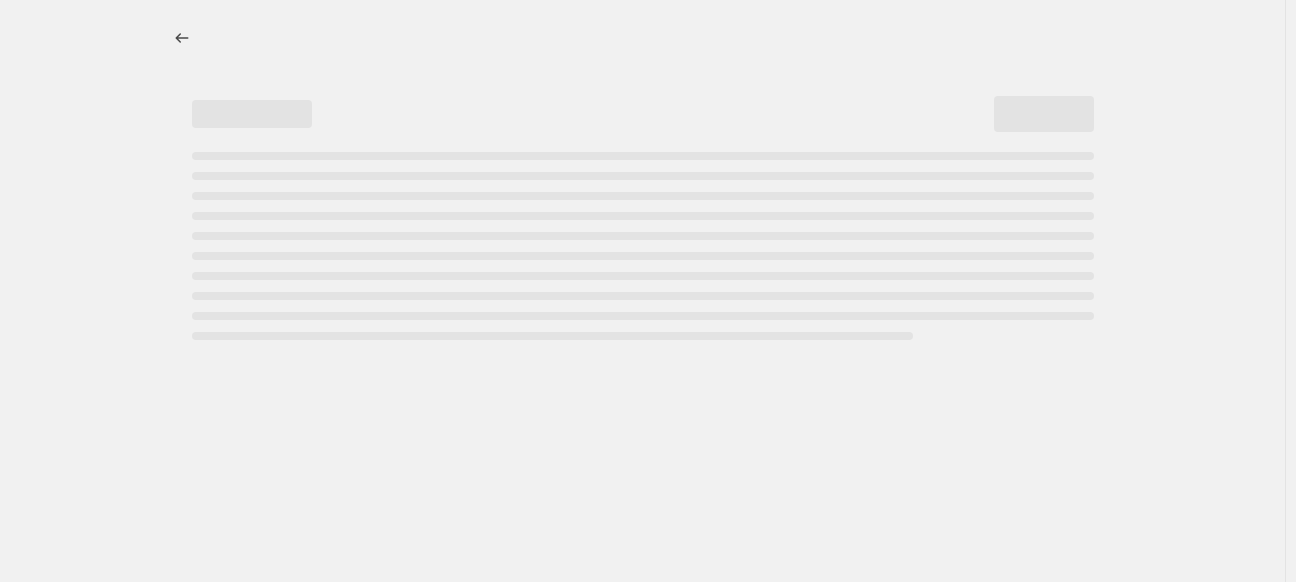 select on "percentage" 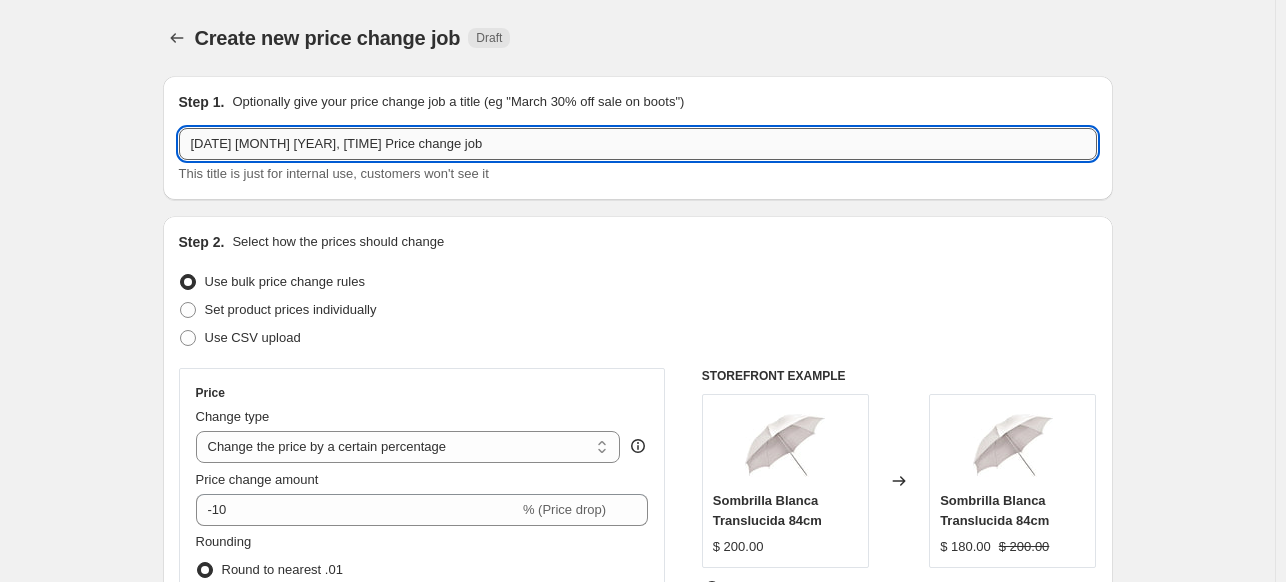 click on "4 ago 2025, 17:30:33 Price change job" at bounding box center (638, 144) 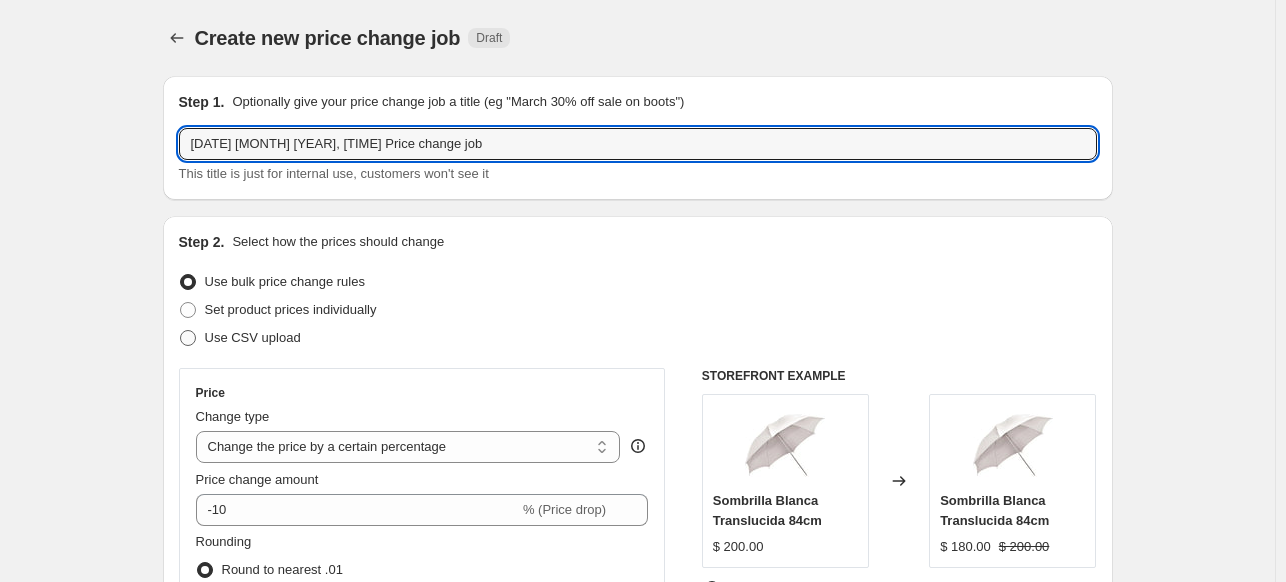 click on "Use CSV upload" at bounding box center [253, 337] 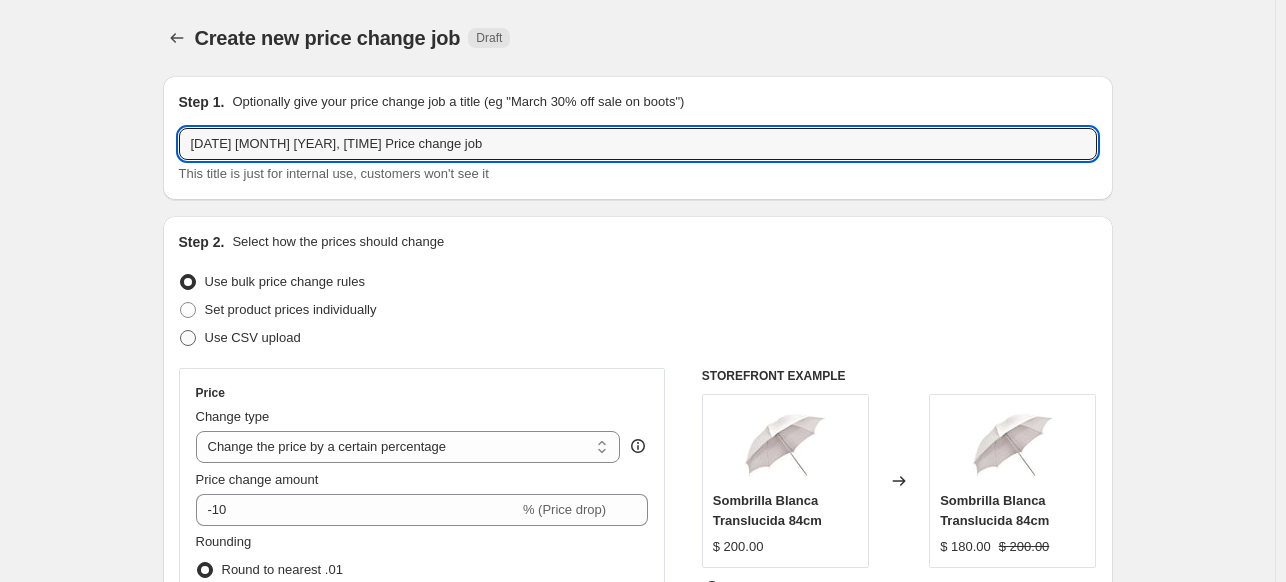 radio on "true" 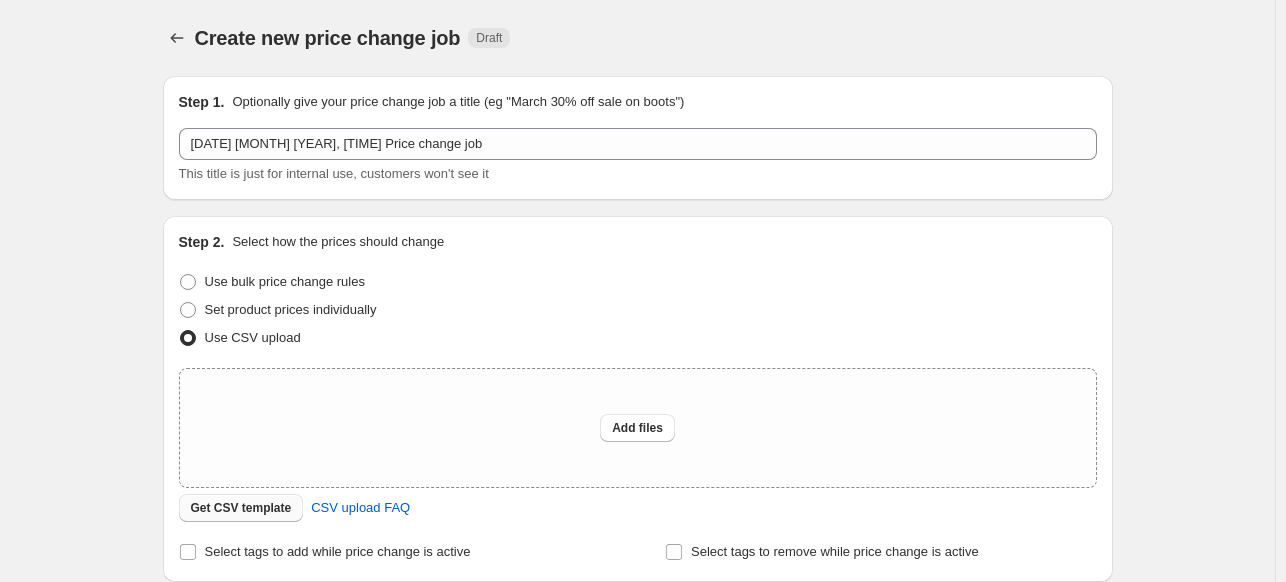 click on "Get CSV template" at bounding box center (241, 508) 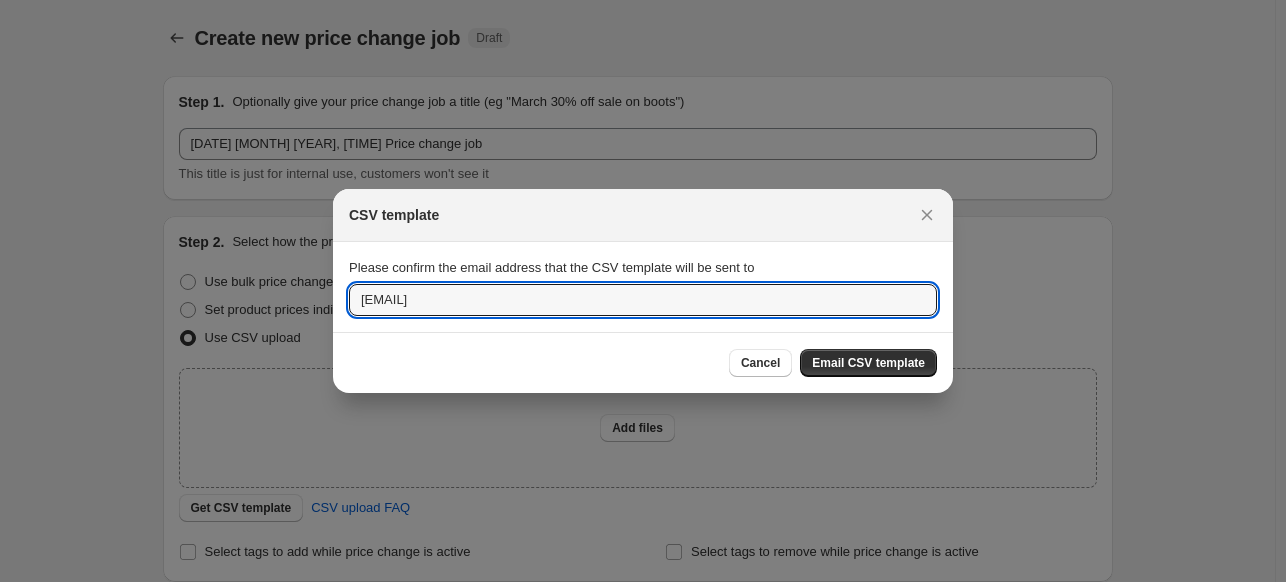 drag, startPoint x: 395, startPoint y: 303, endPoint x: 242, endPoint y: 315, distance: 153.46986 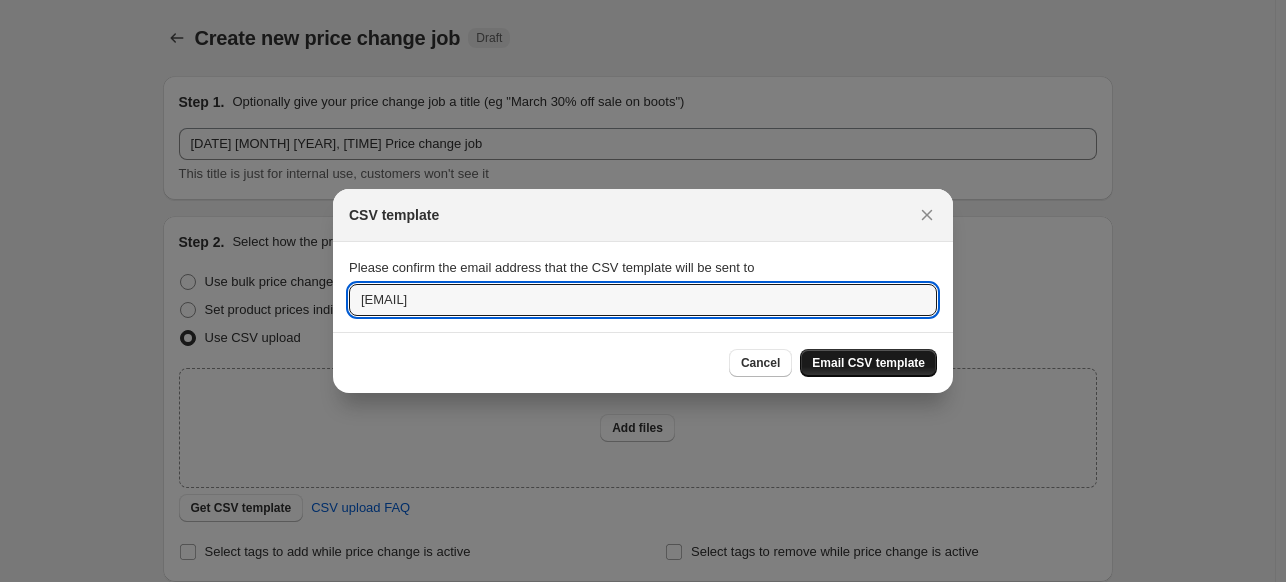 type on "MFERNANDA@profoto.com.mx" 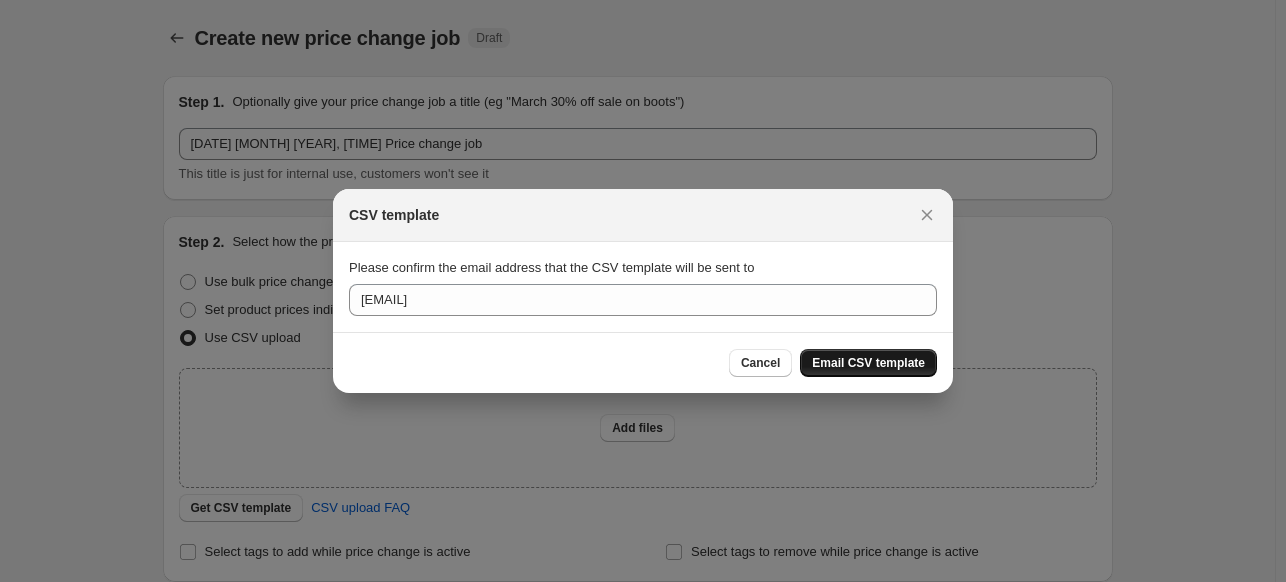 click on "Email CSV template" at bounding box center [868, 363] 